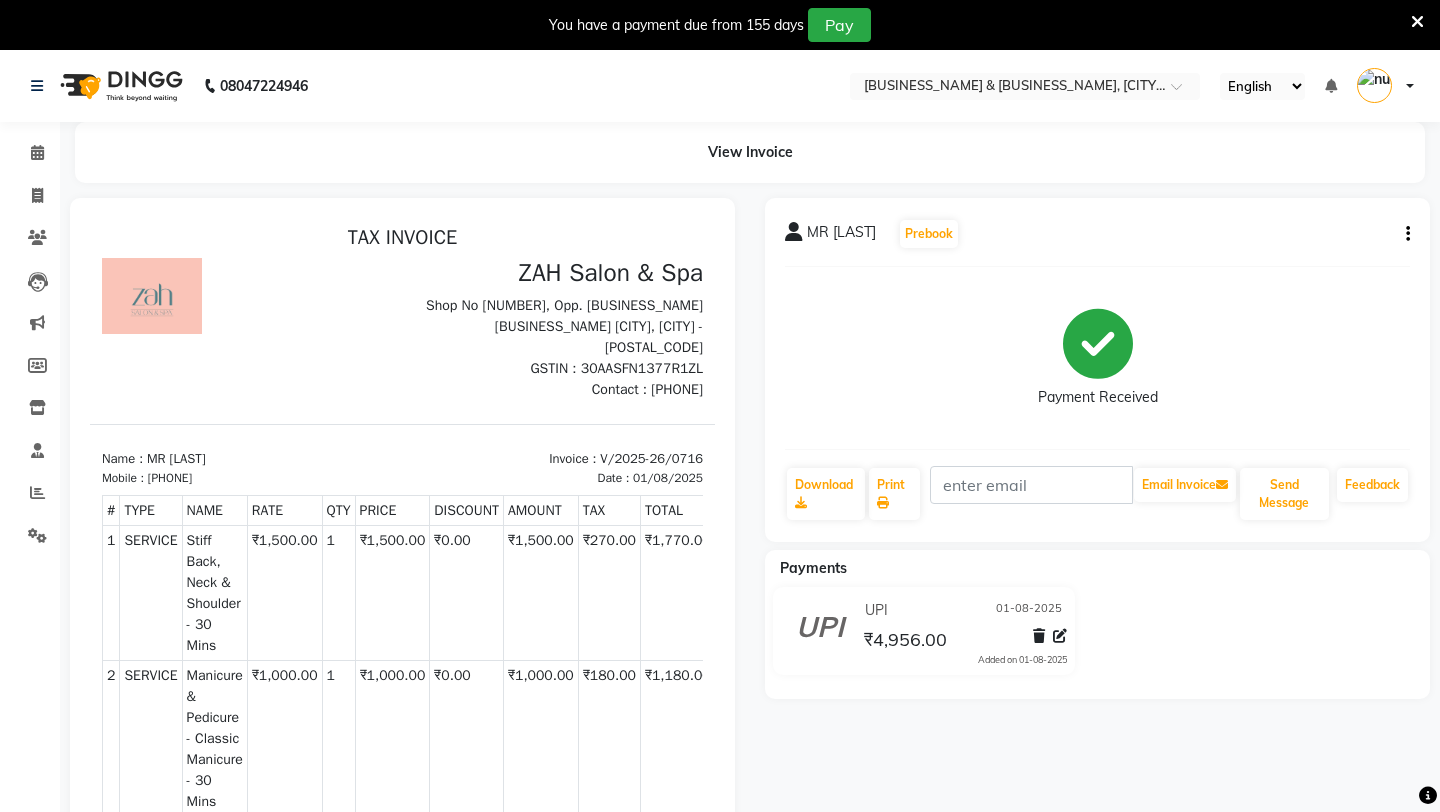 scroll, scrollTop: 0, scrollLeft: 0, axis: both 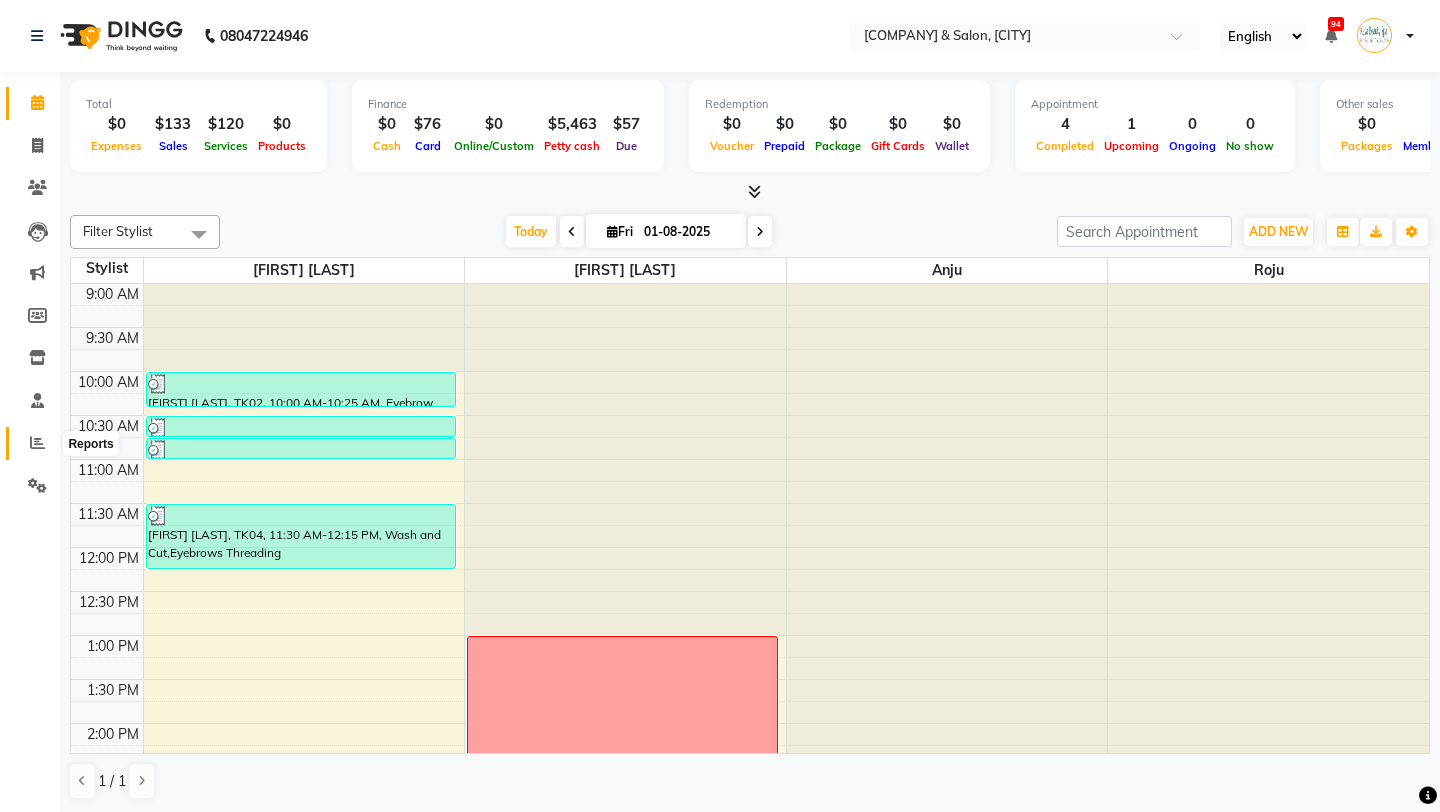 click 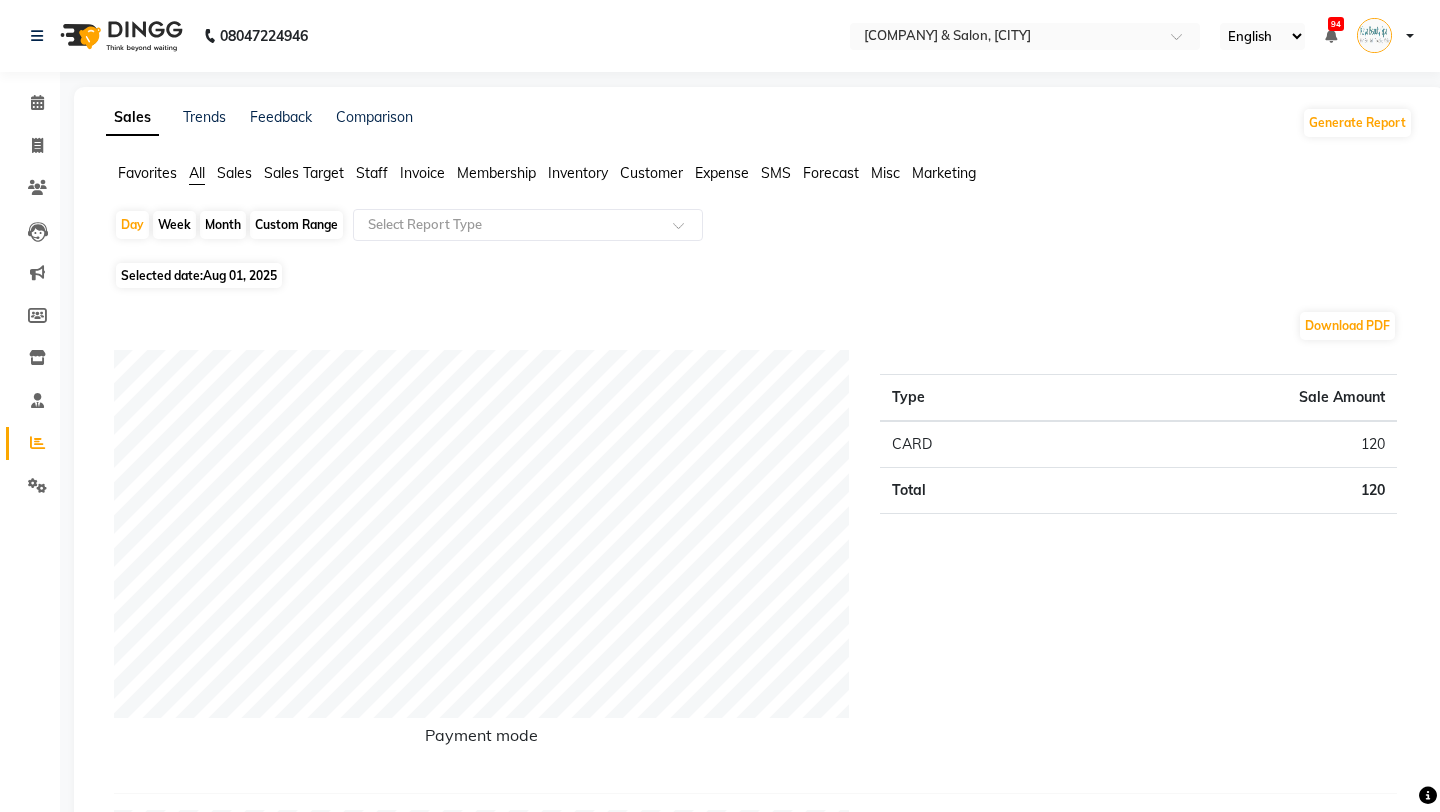 click on "Customer" 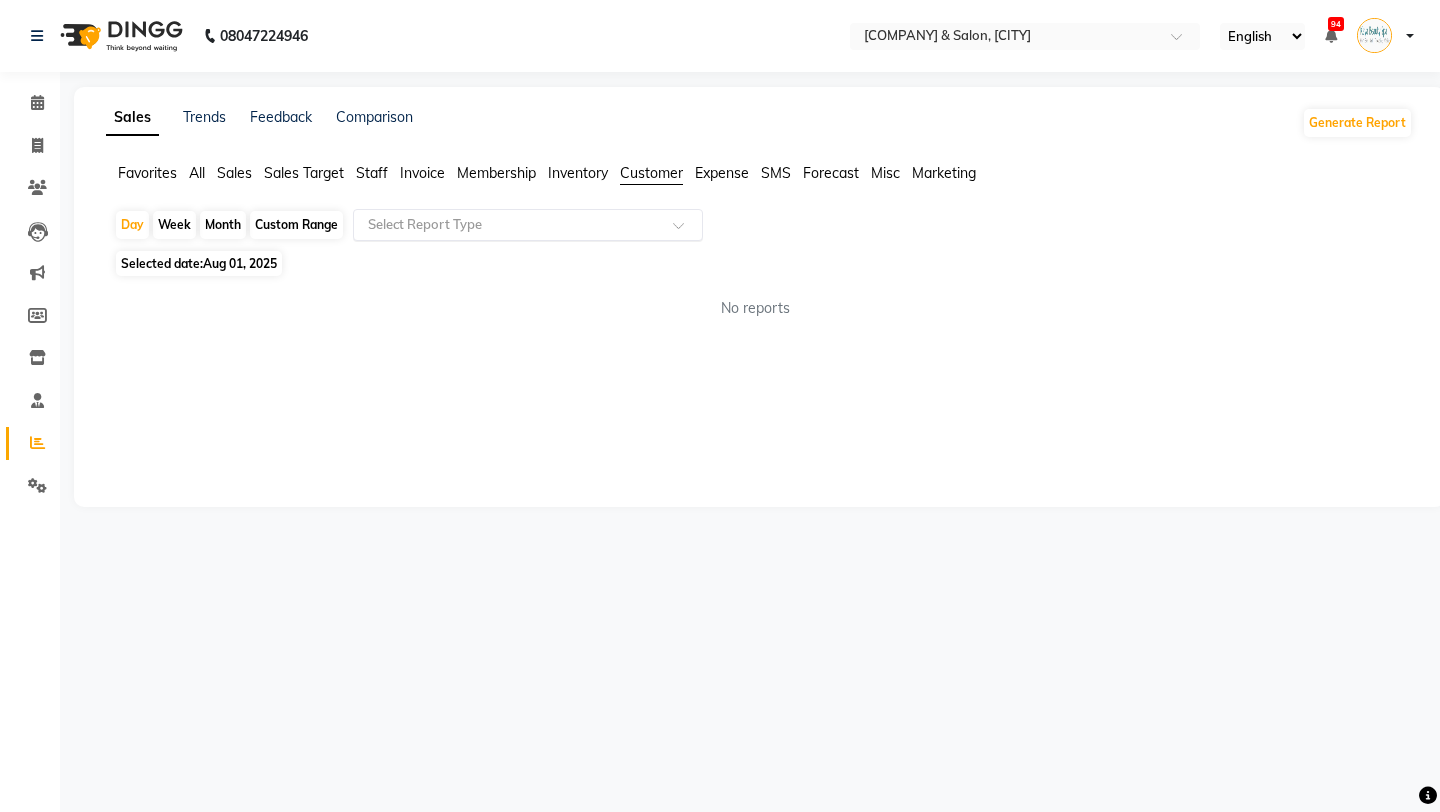 click 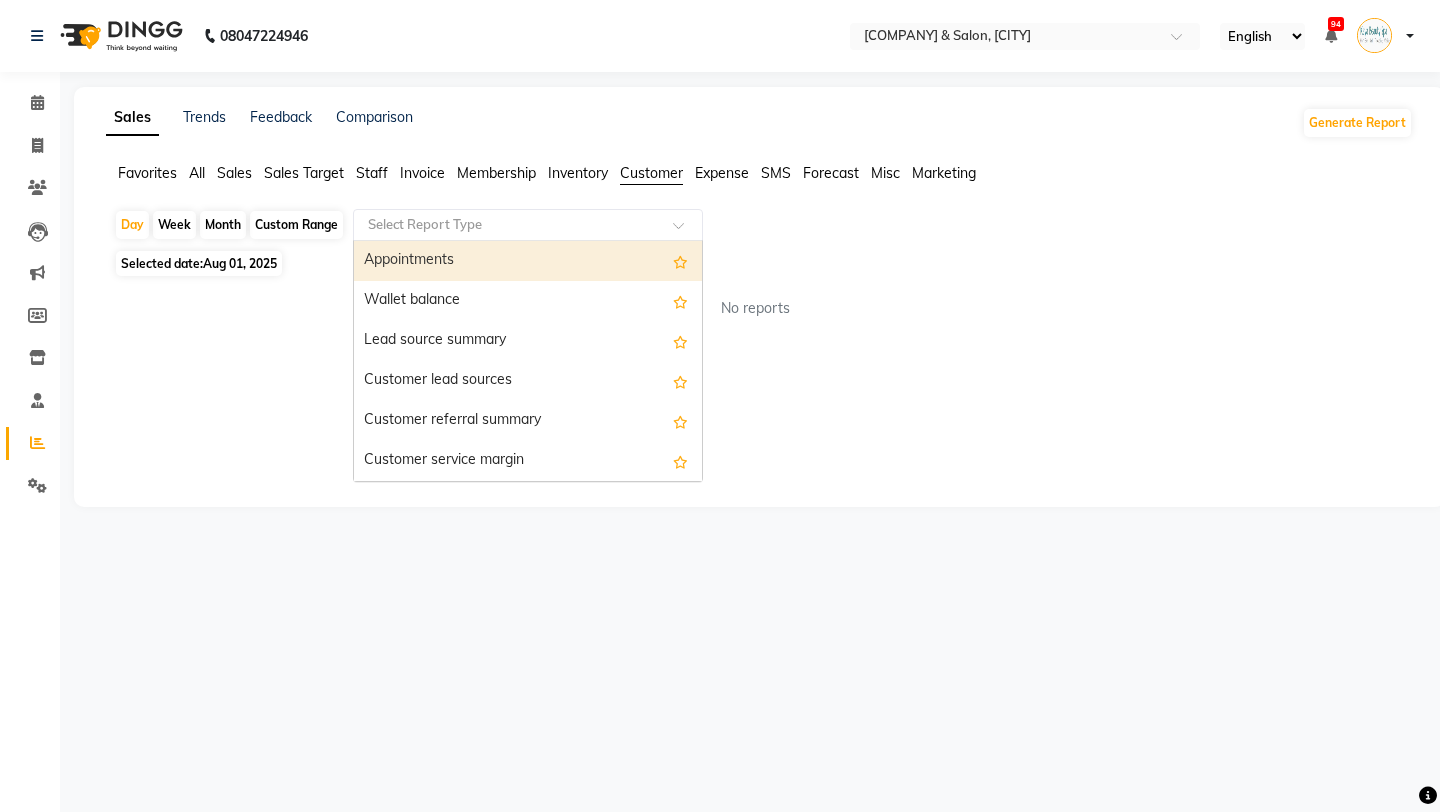 click on "Appointments" at bounding box center [528, 261] 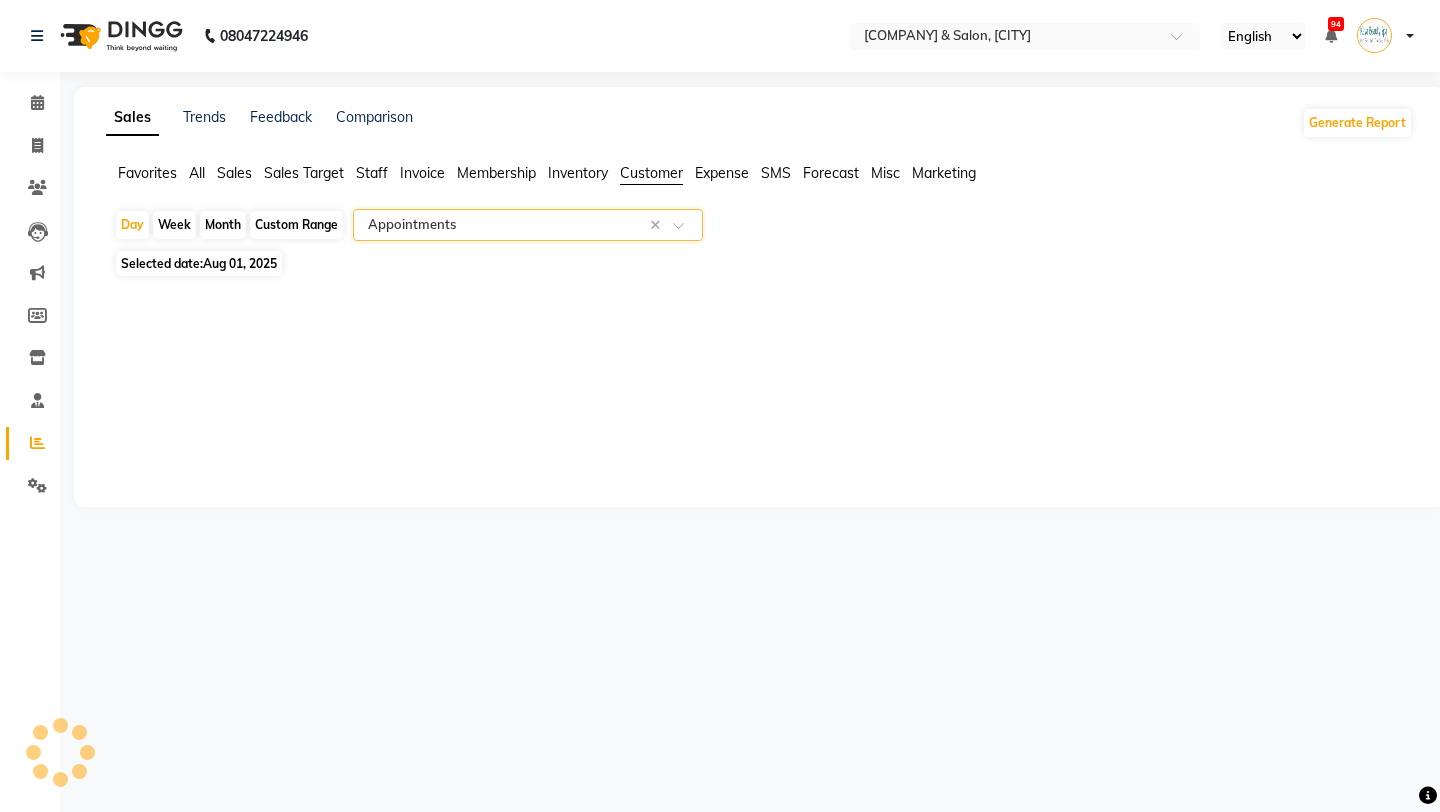 select on "full_report" 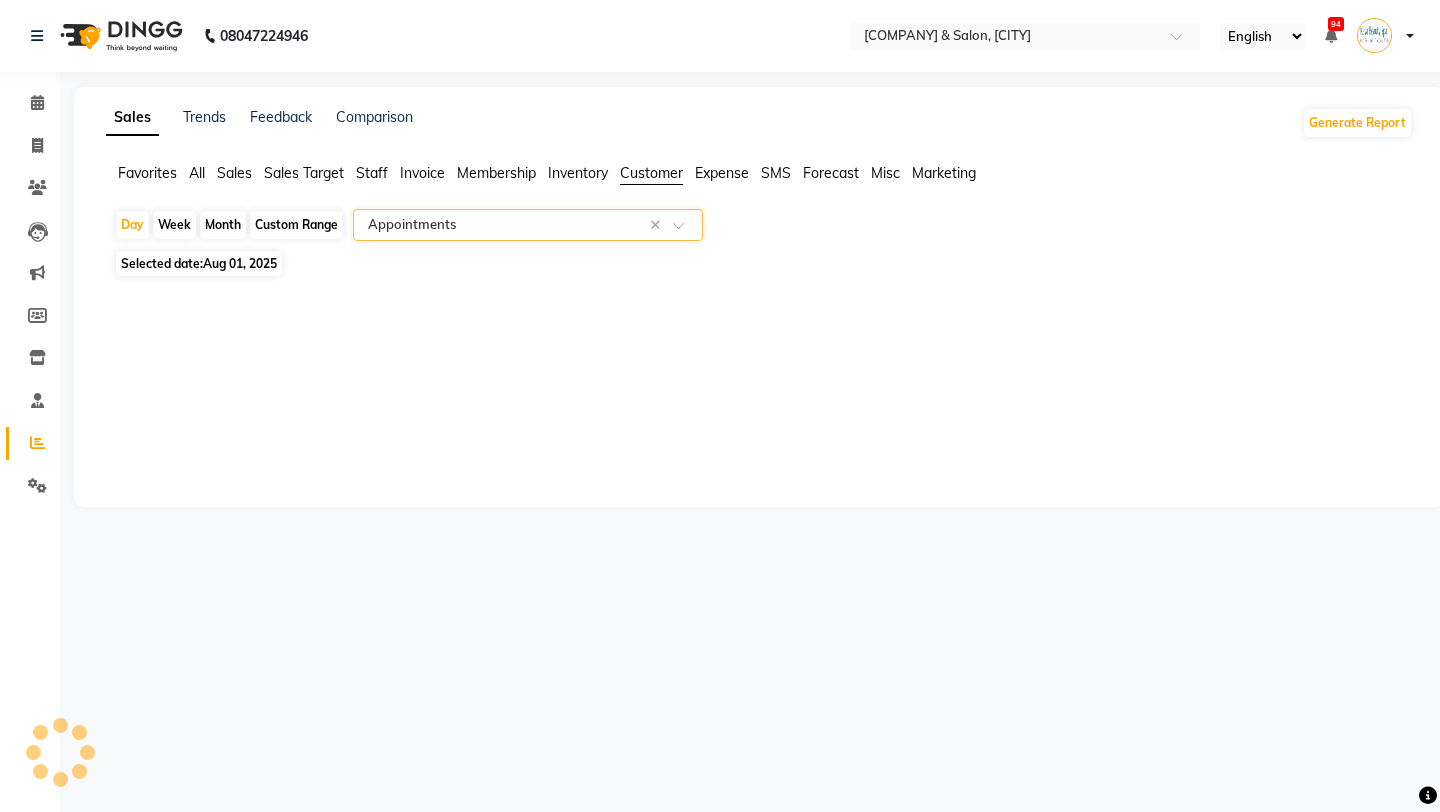 select on "csv" 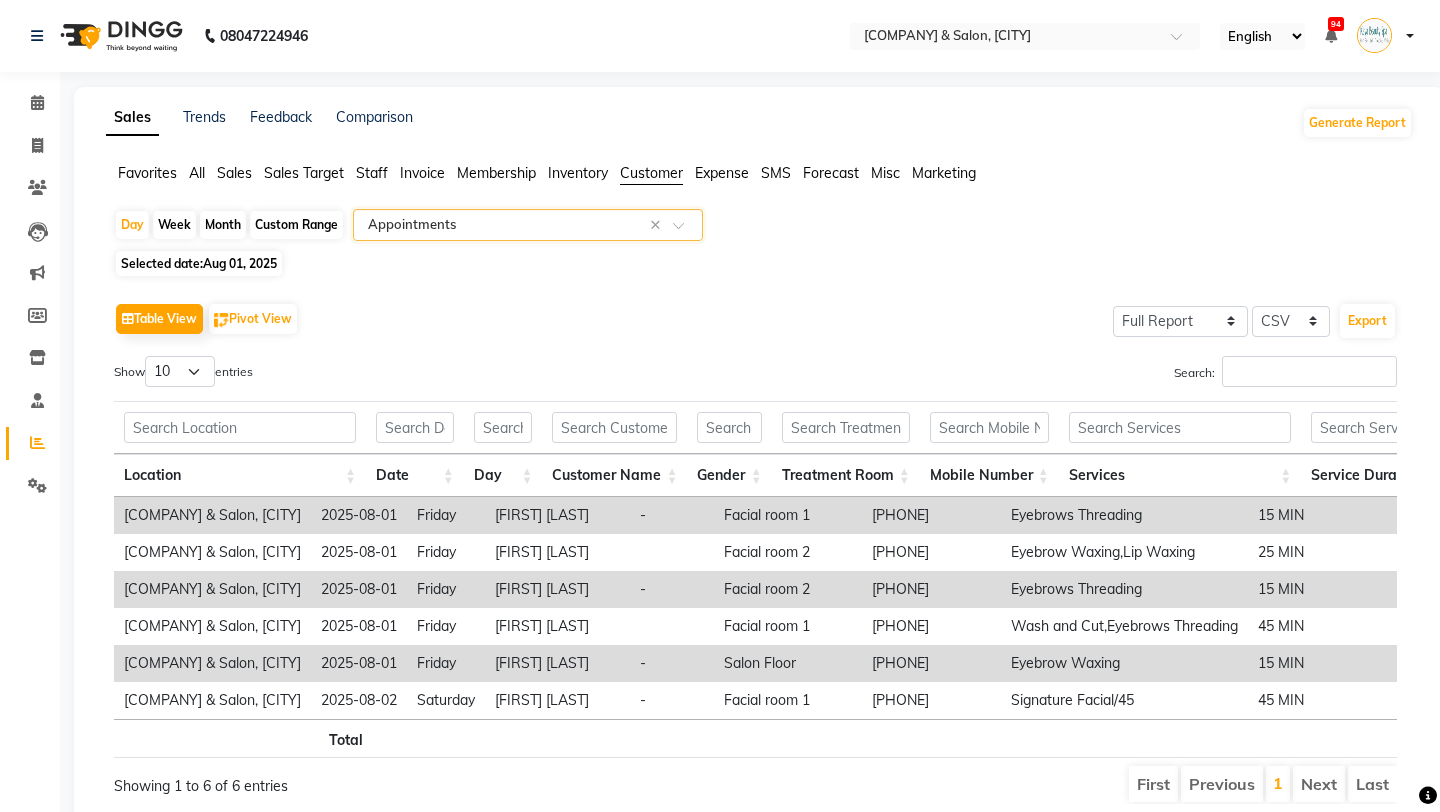 scroll, scrollTop: 0, scrollLeft: 174, axis: horizontal 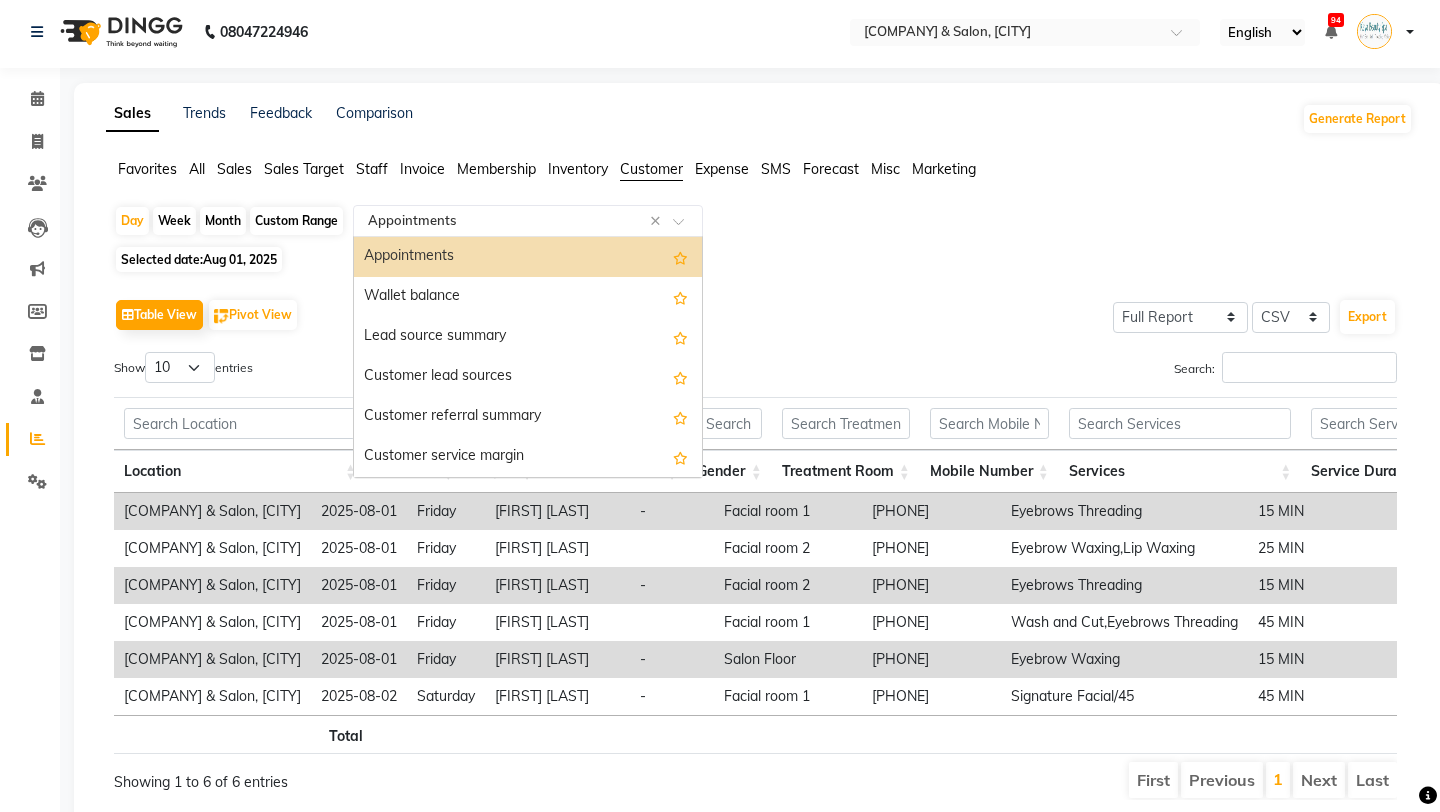 click 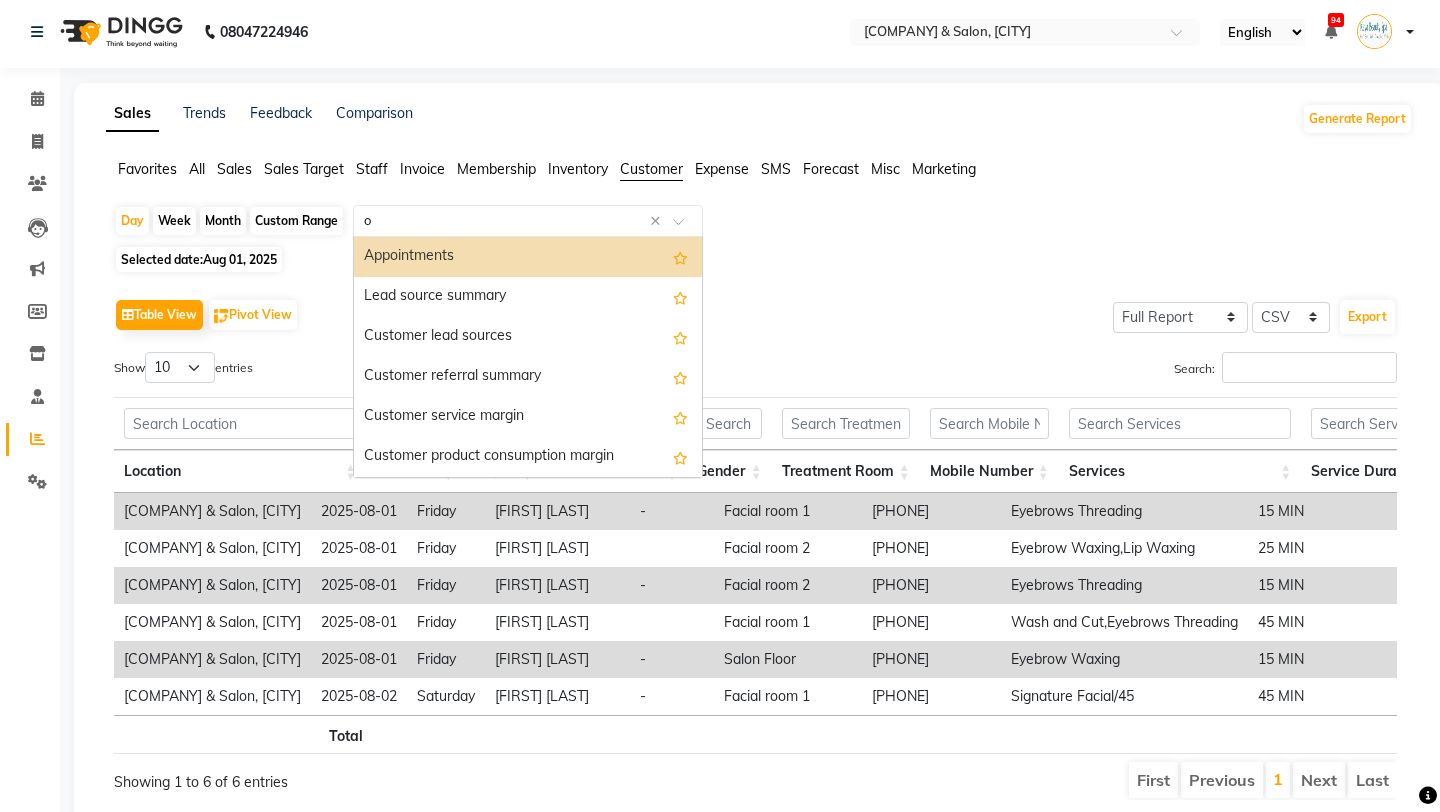 type on "on" 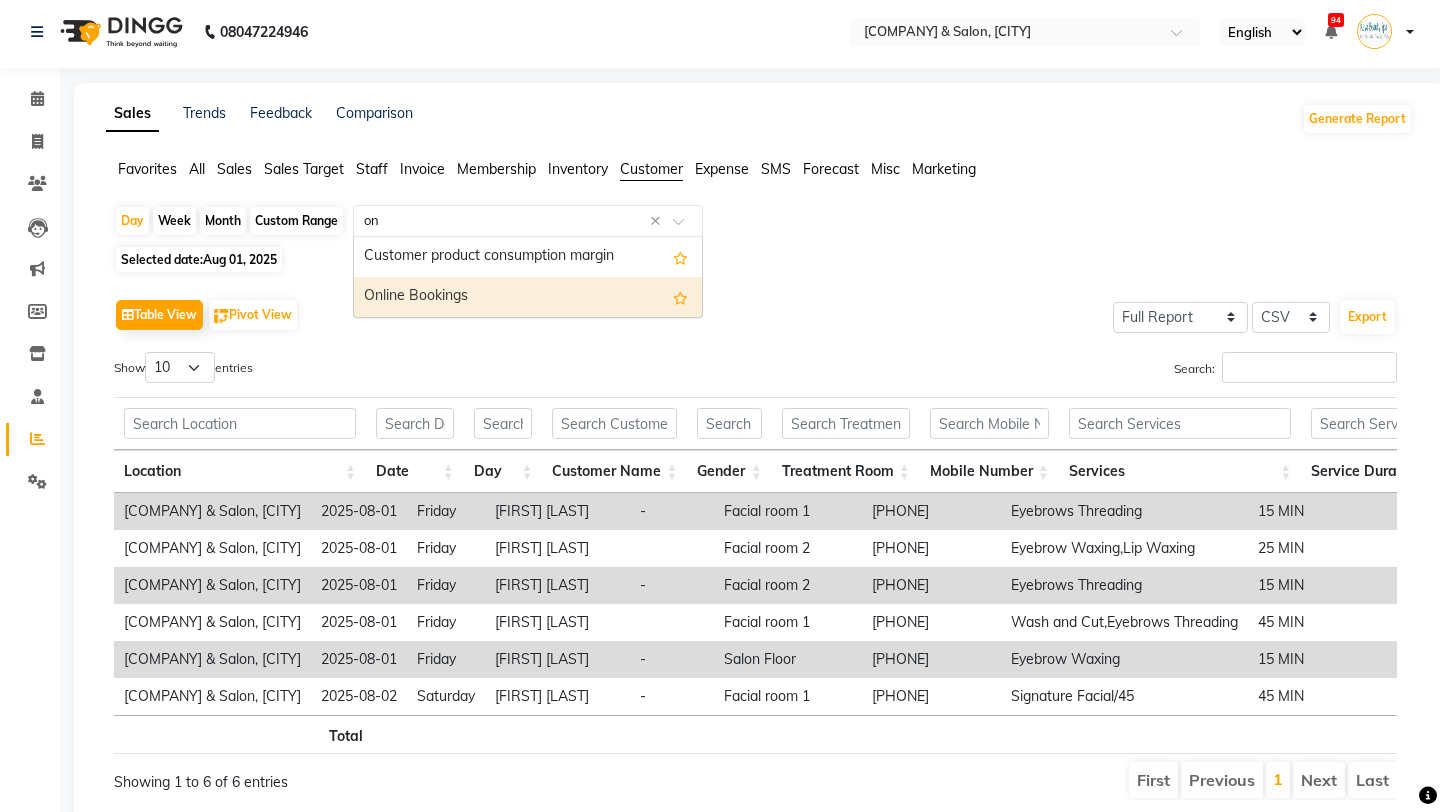 click on "Online Bookings" at bounding box center (528, 297) 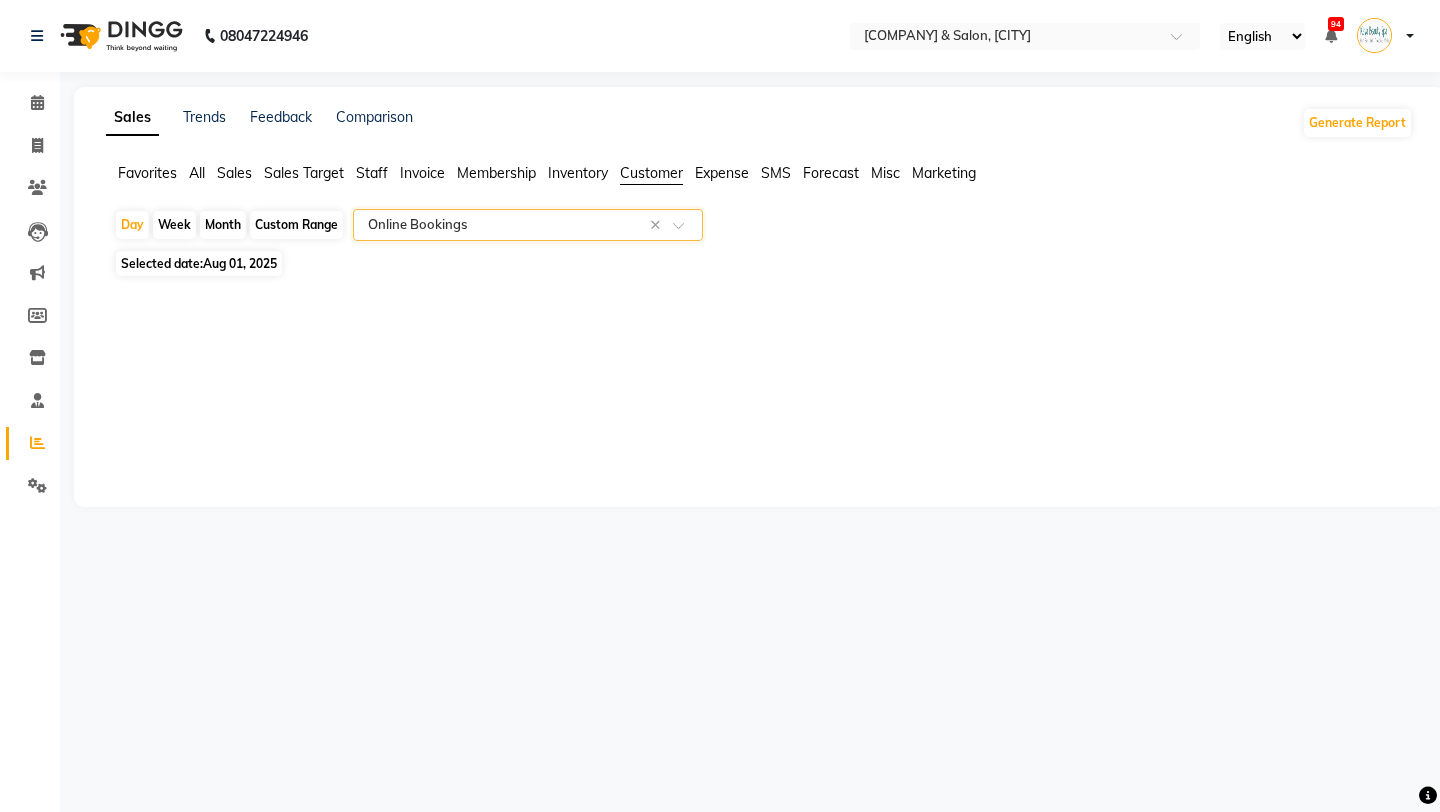 scroll, scrollTop: 0, scrollLeft: 0, axis: both 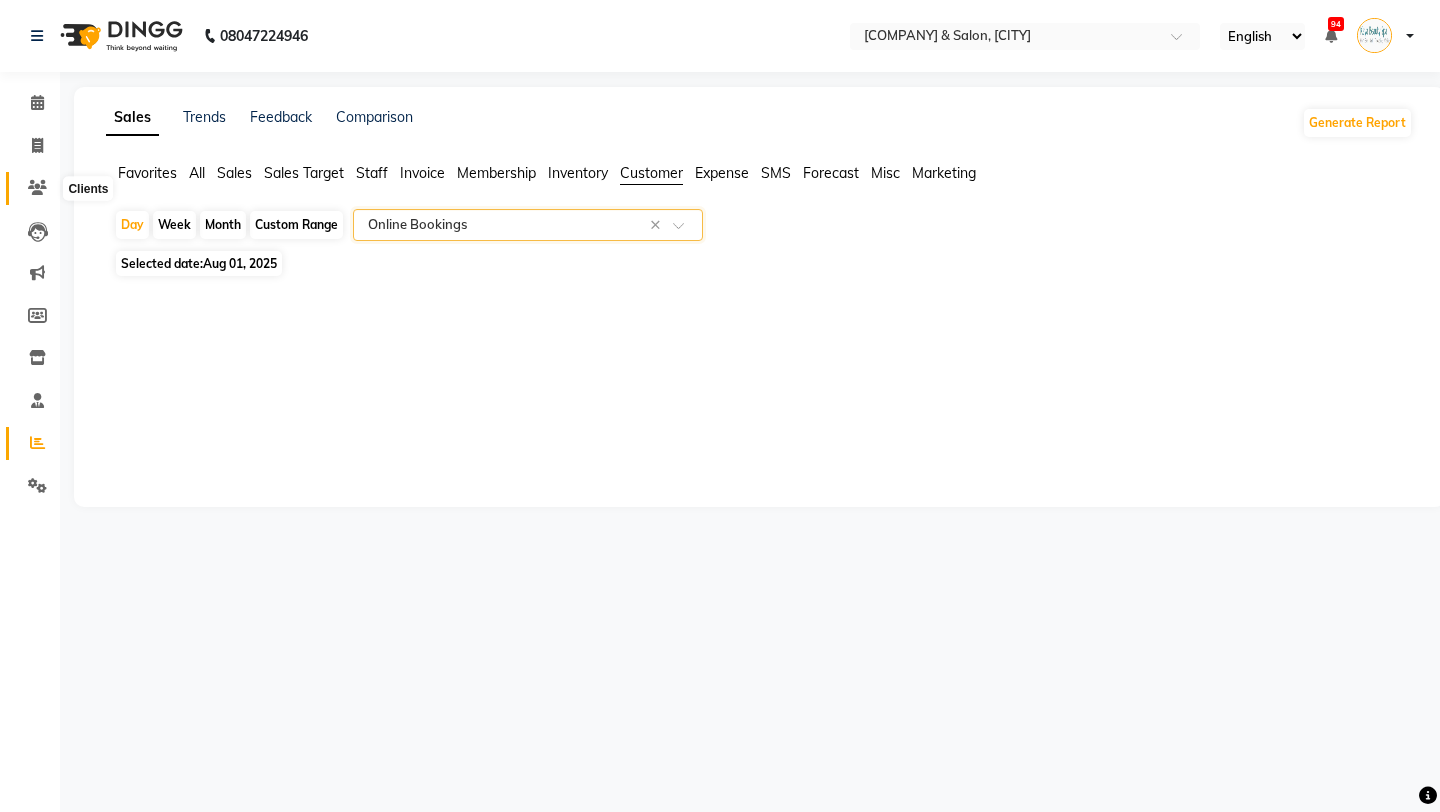 click 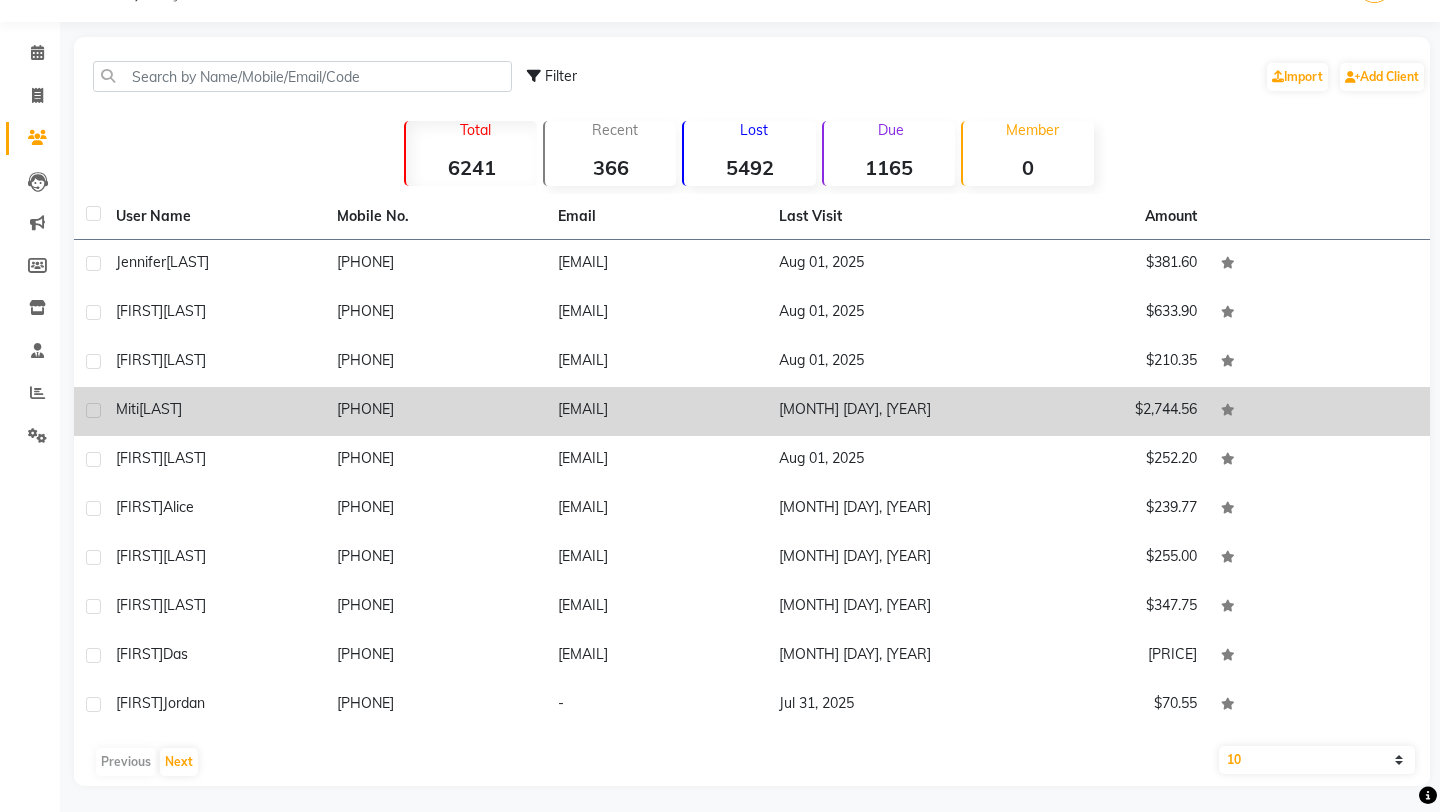 scroll, scrollTop: 54, scrollLeft: 0, axis: vertical 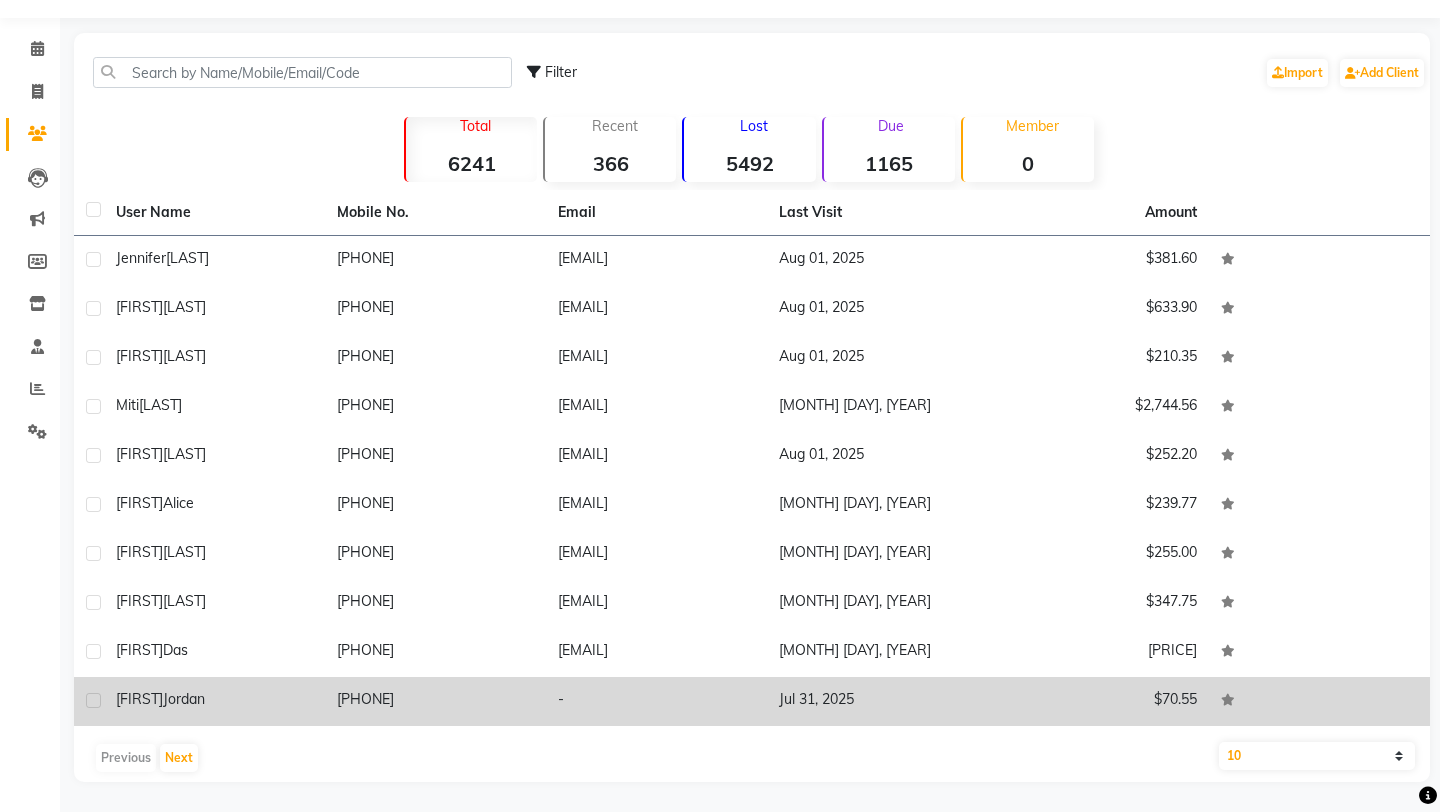 click on "[PHONE]" 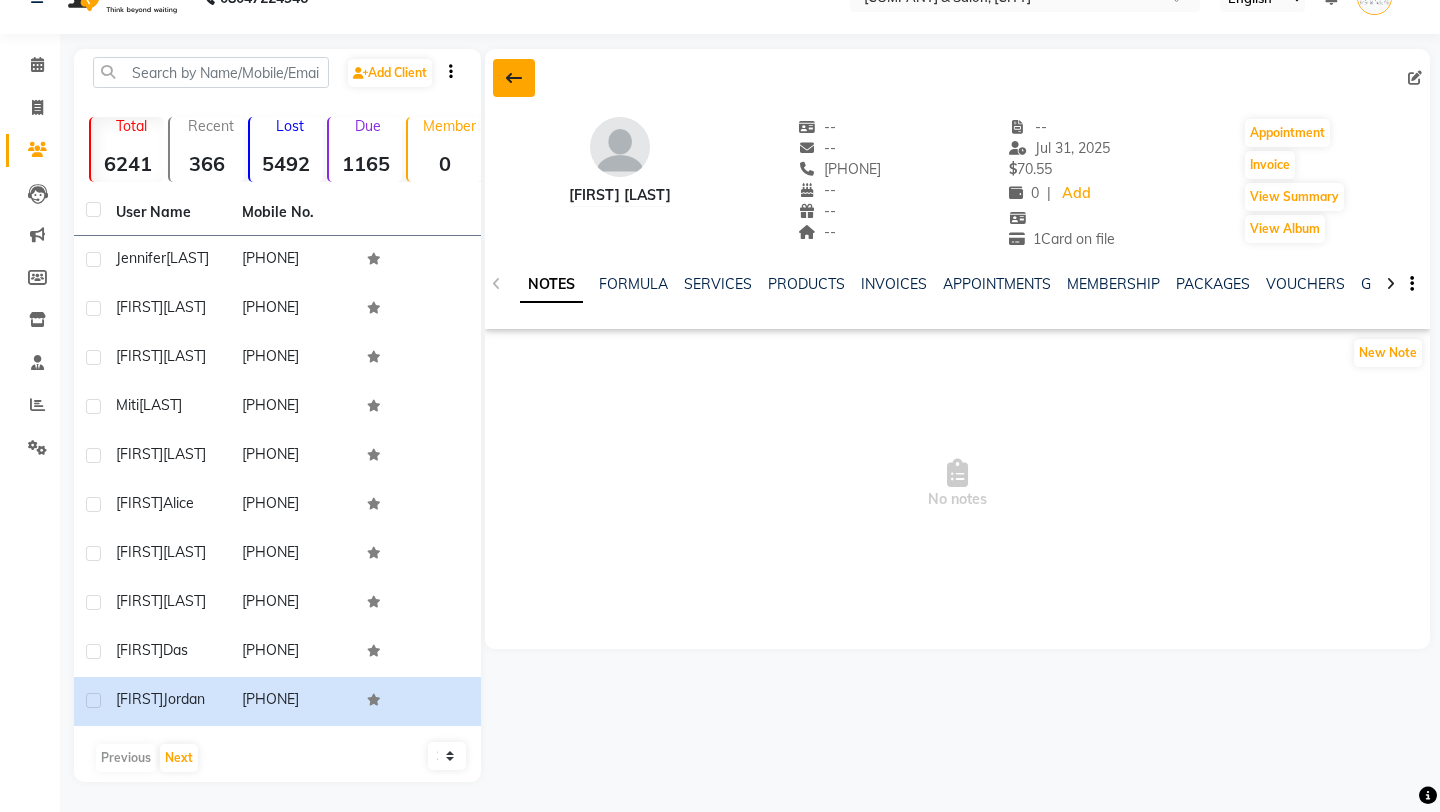 click 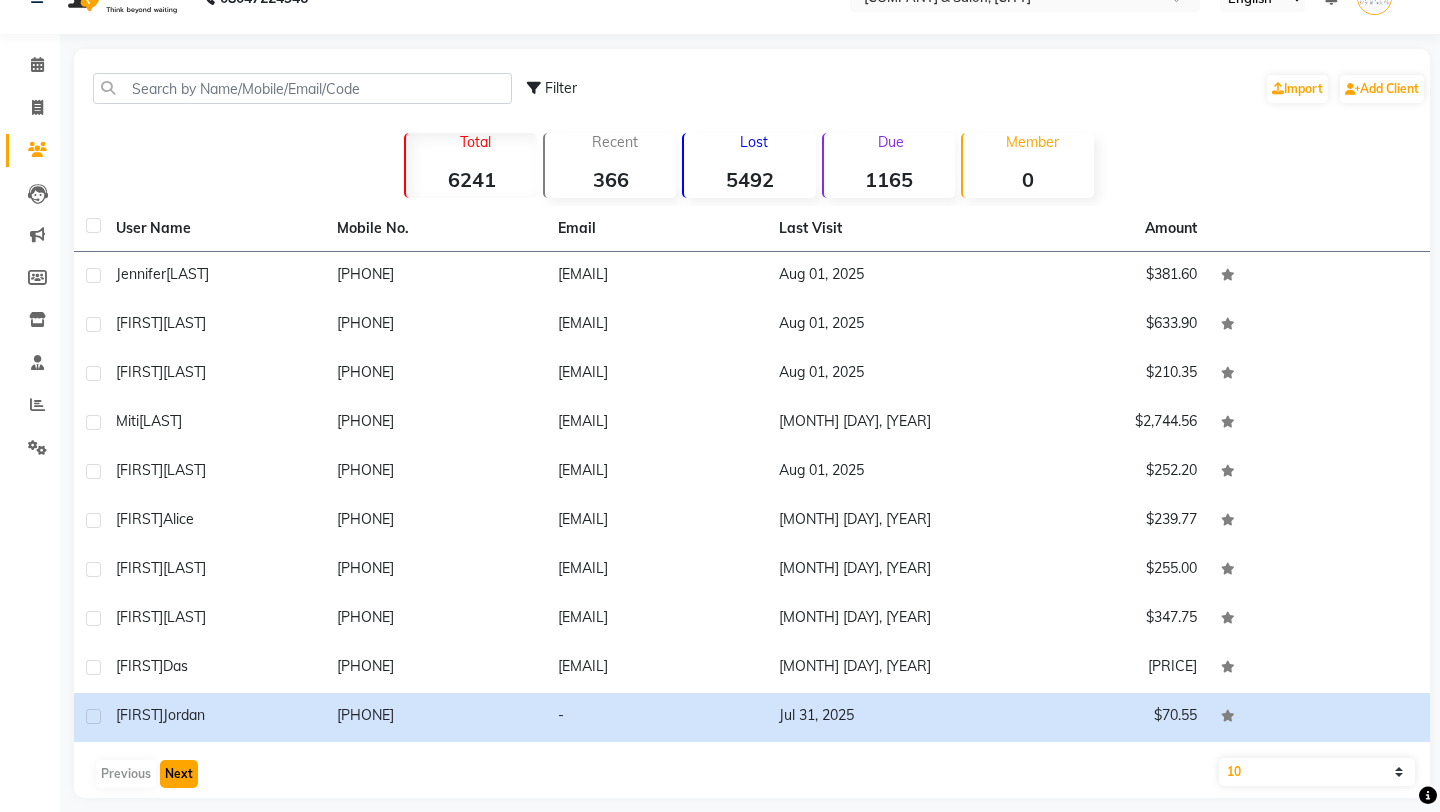 click on "Next" 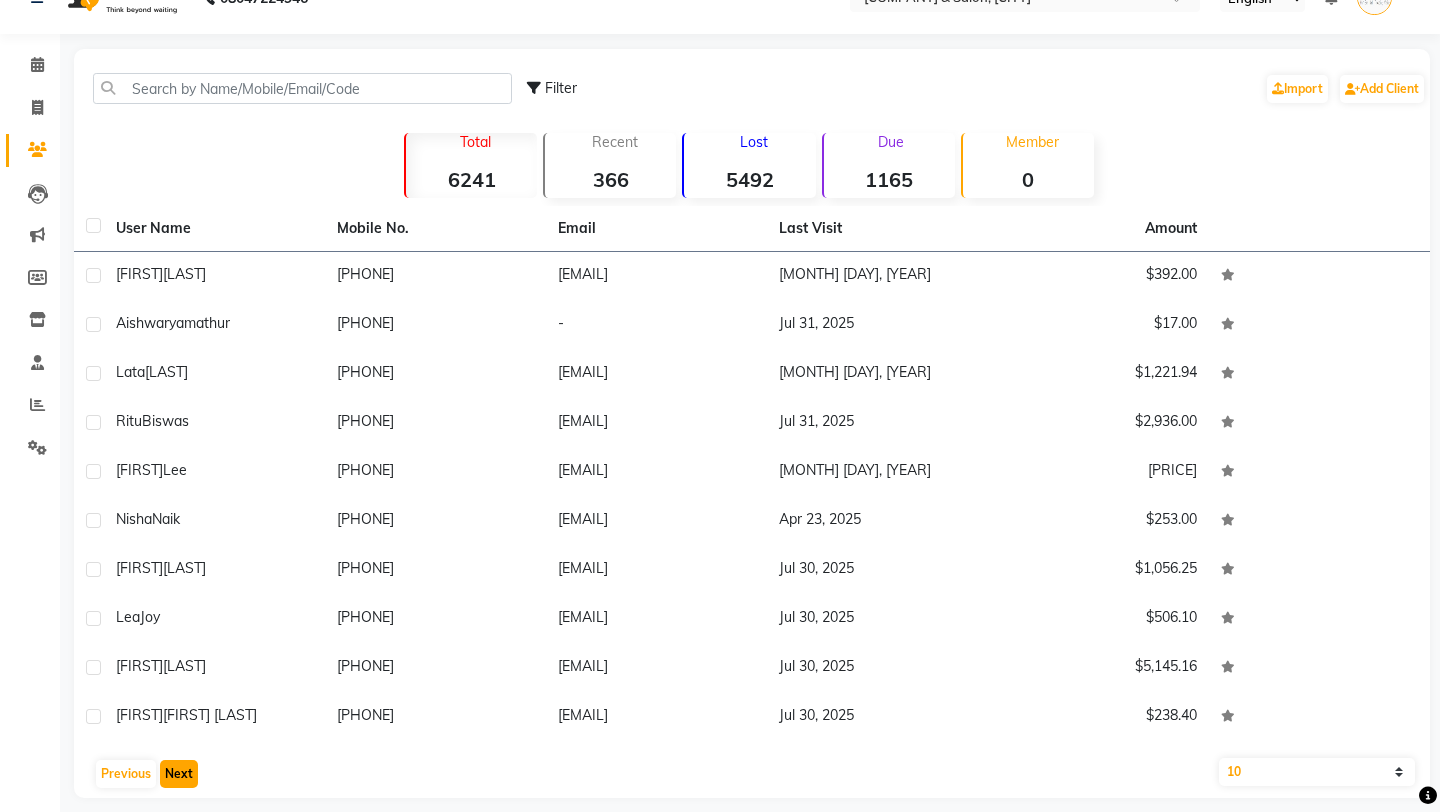 click on "Next" 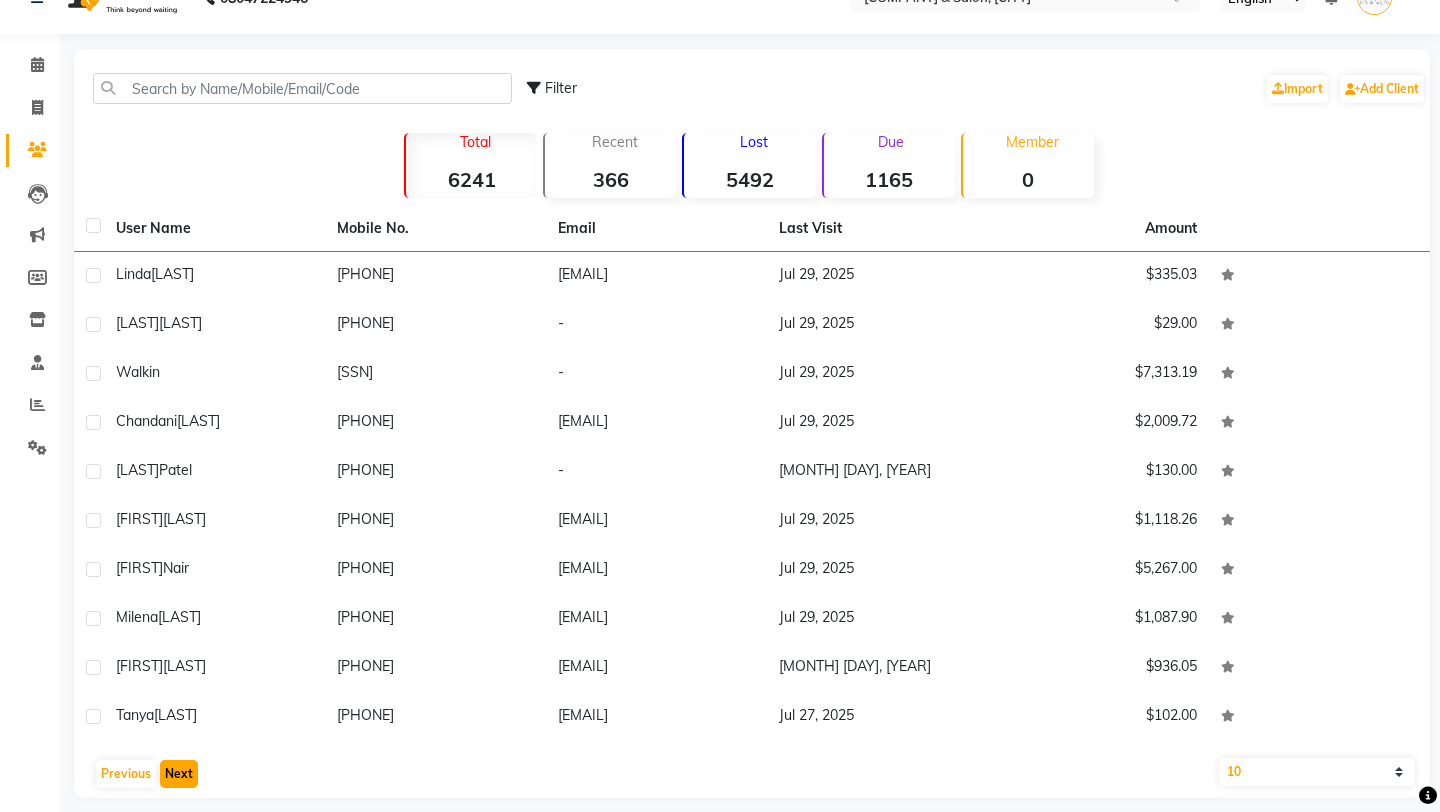 click on "Next" 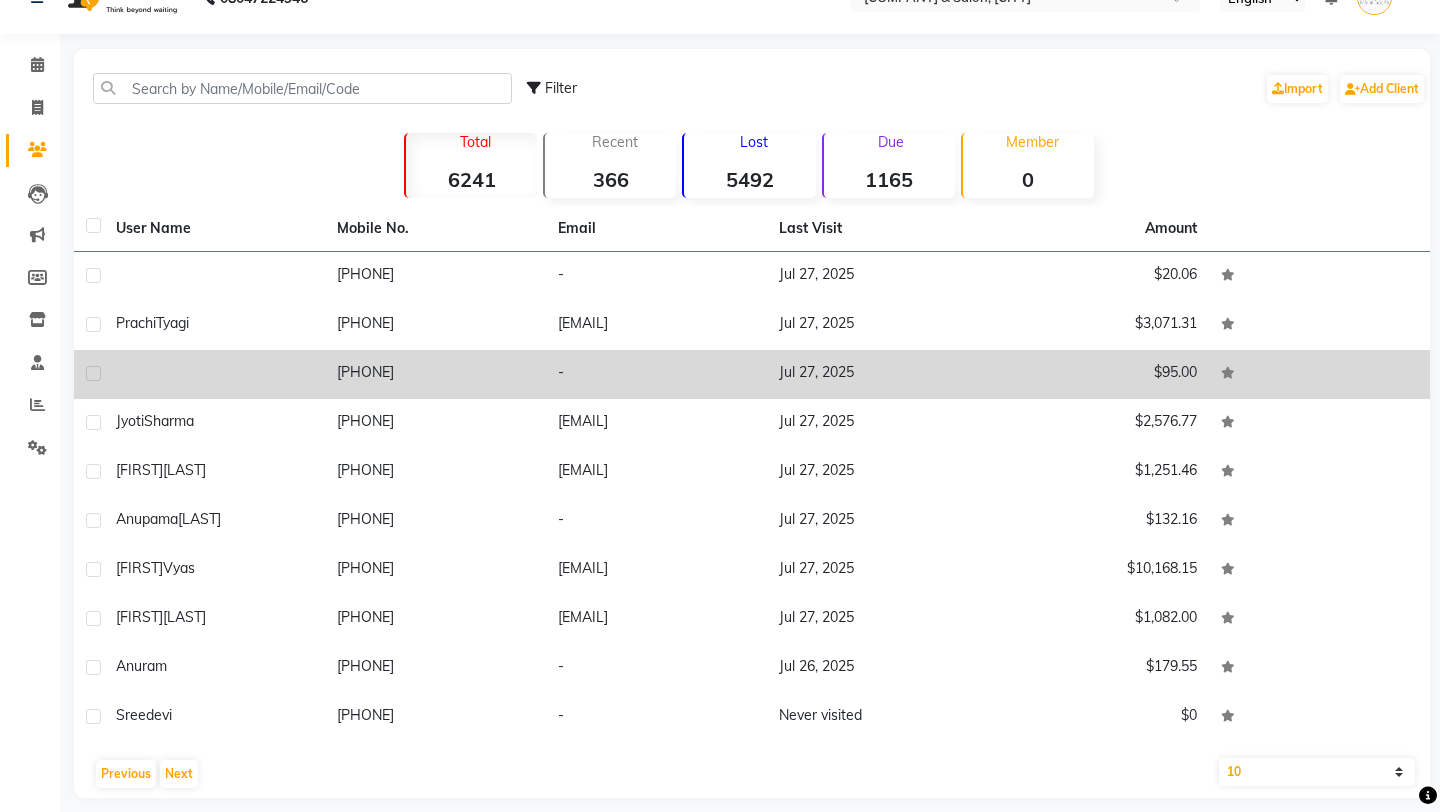 click on "[PHONE]" 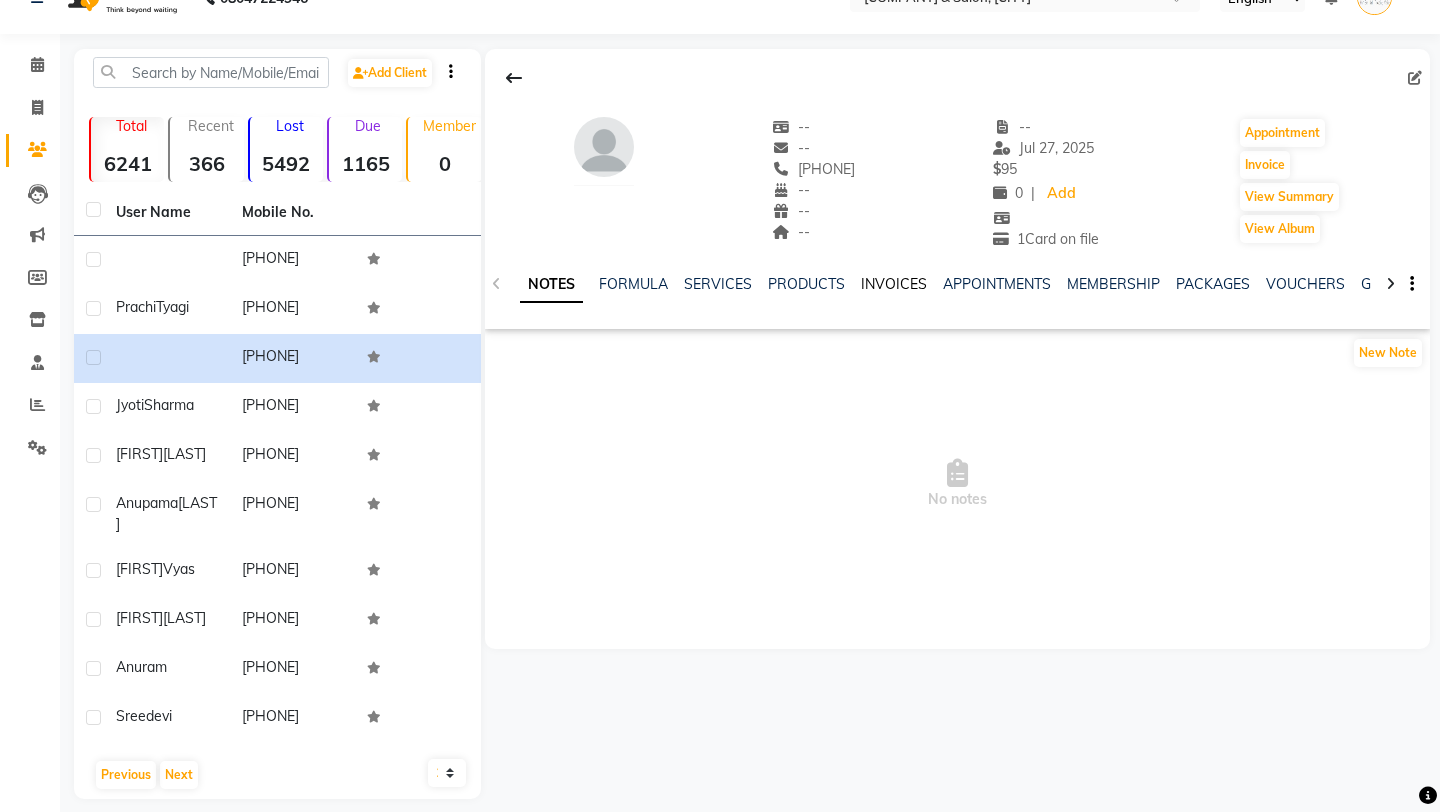 click on "INVOICES" 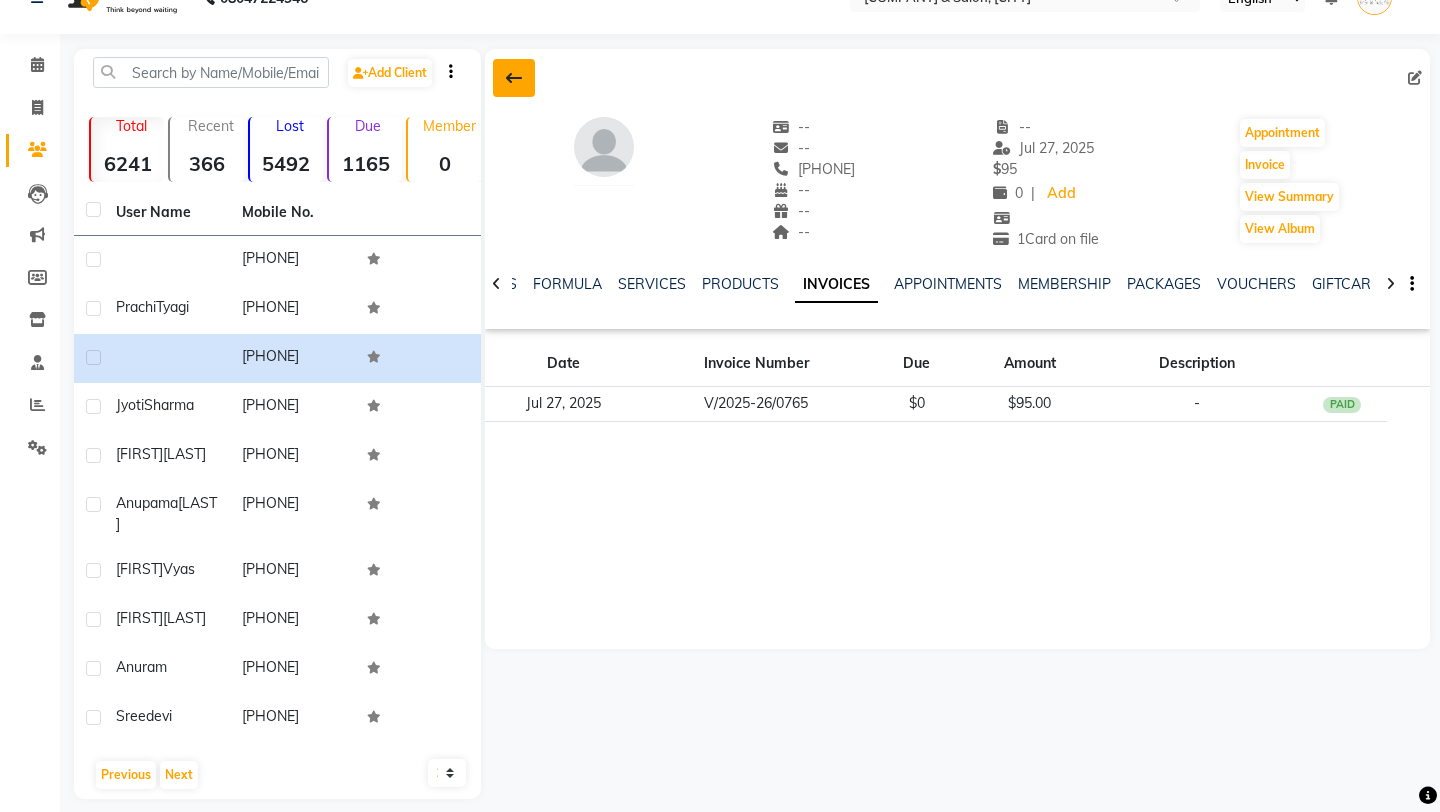 click 